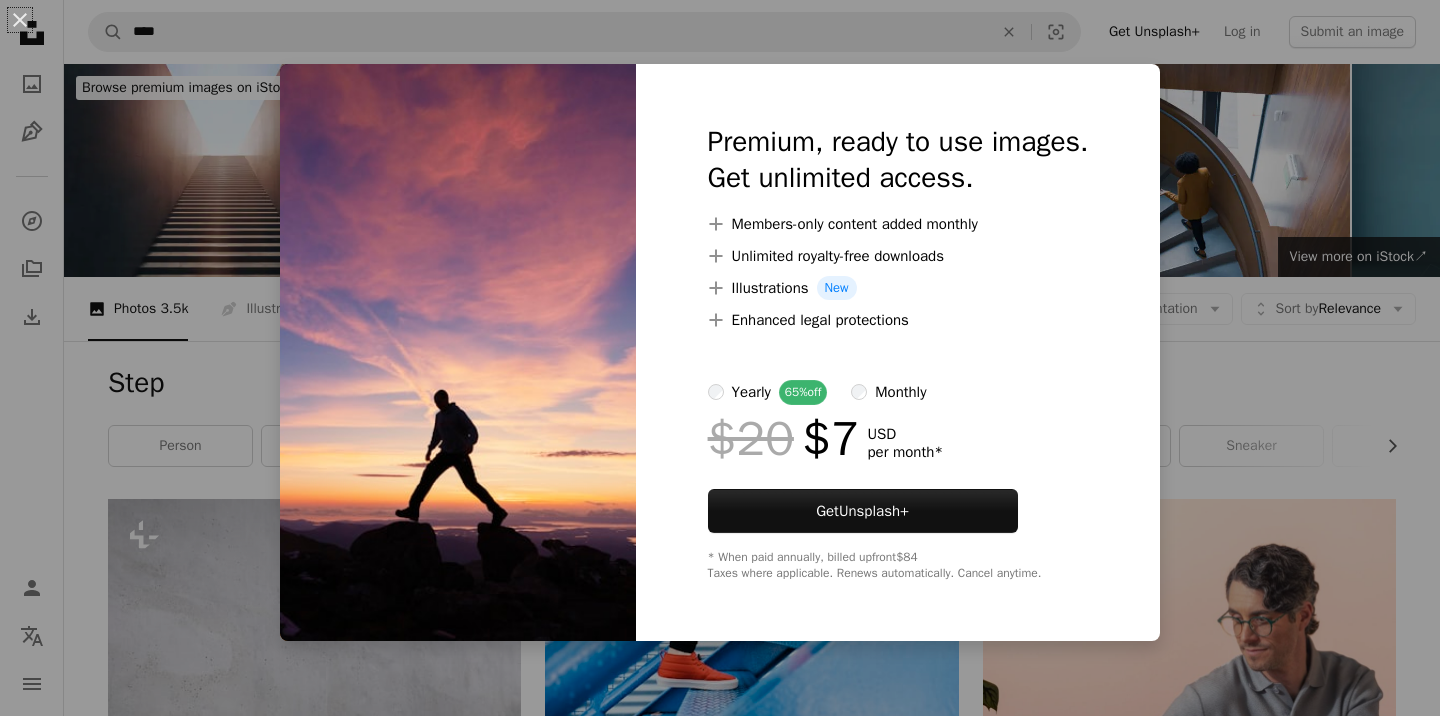 scroll, scrollTop: 909, scrollLeft: 0, axis: vertical 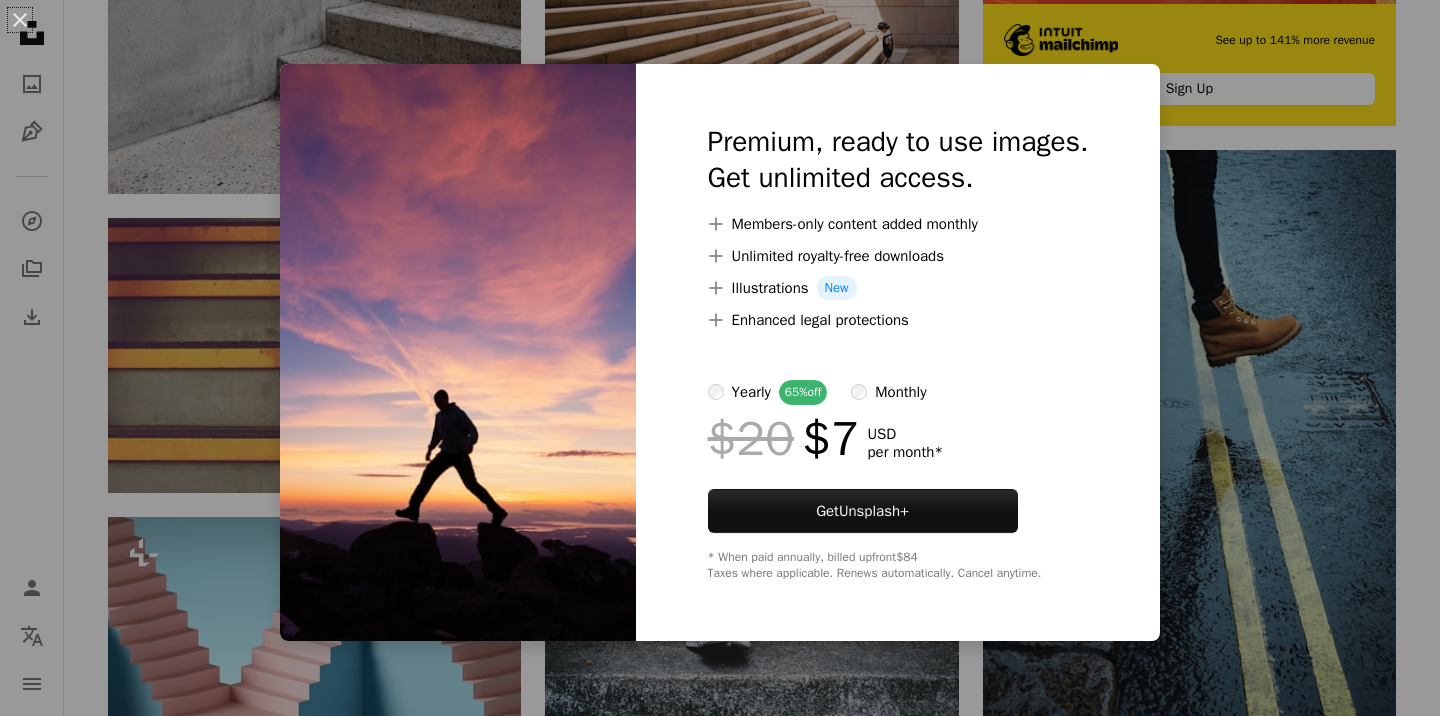 click on "An X shape Premium, ready to use images. Get unlimited access. A plus sign Members-only content added monthly A plus sign Unlimited royalty-free downloads A plus sign Illustrations  New A plus sign Enhanced legal protections yearly 65%  off monthly $20   $7 USD per month * Get  Unsplash+ * When paid annually, billed upfront  $84 Taxes where applicable. Renews automatically. Cancel anytime." at bounding box center (720, 358) 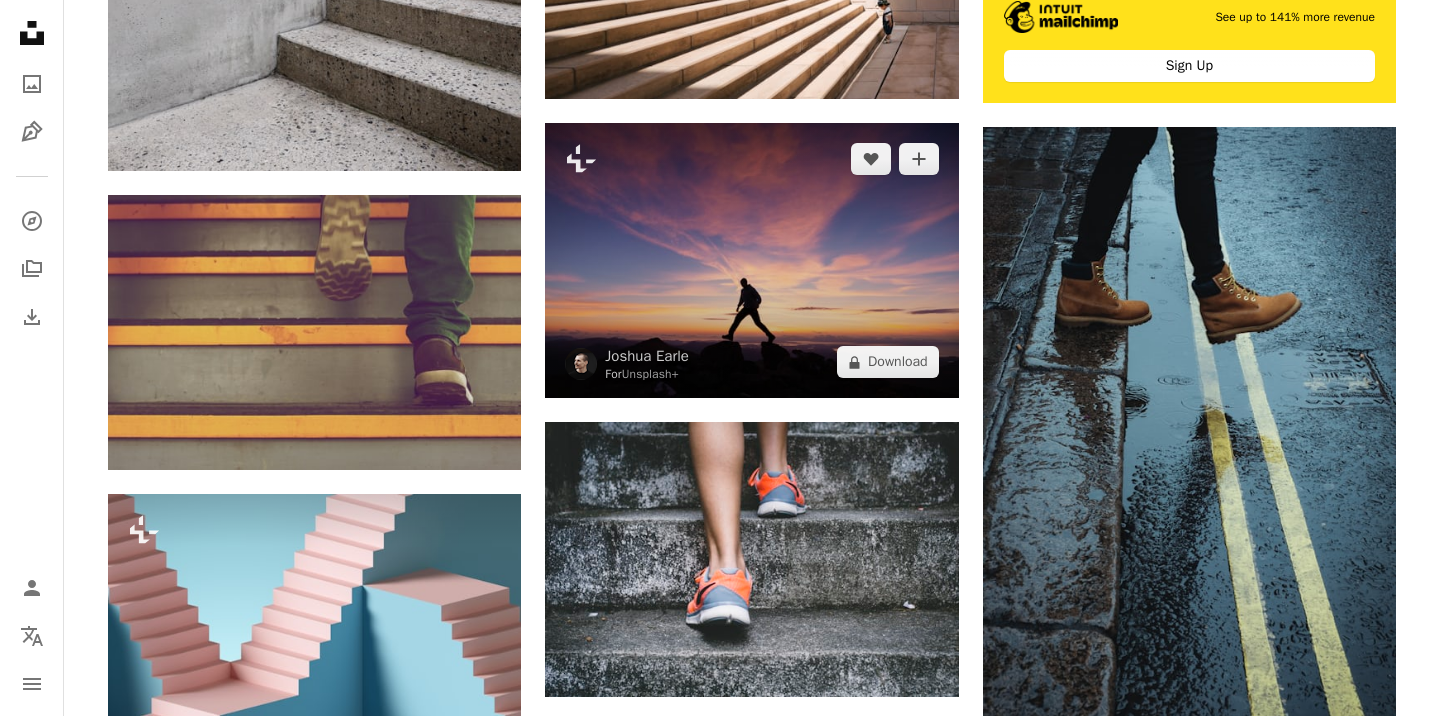 scroll, scrollTop: 929, scrollLeft: 0, axis: vertical 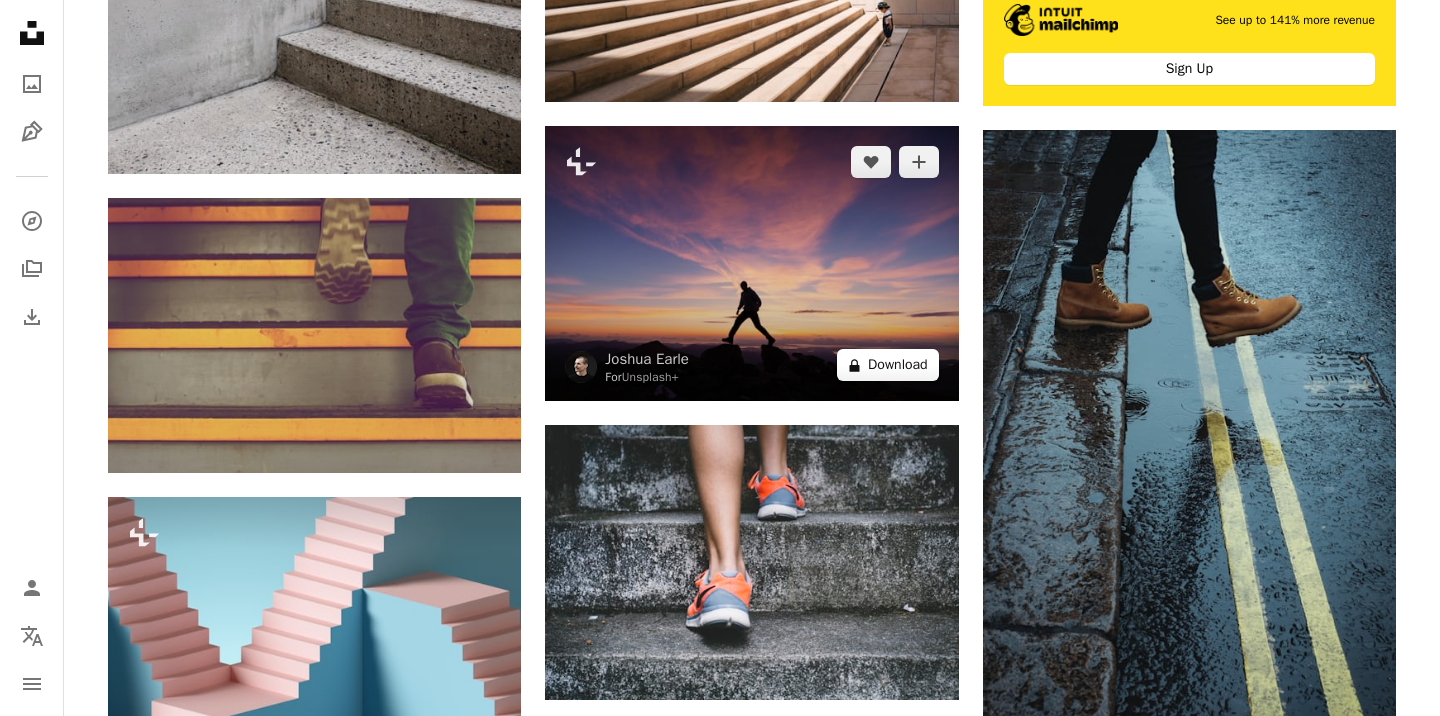 click on "A lock Download" at bounding box center (888, 365) 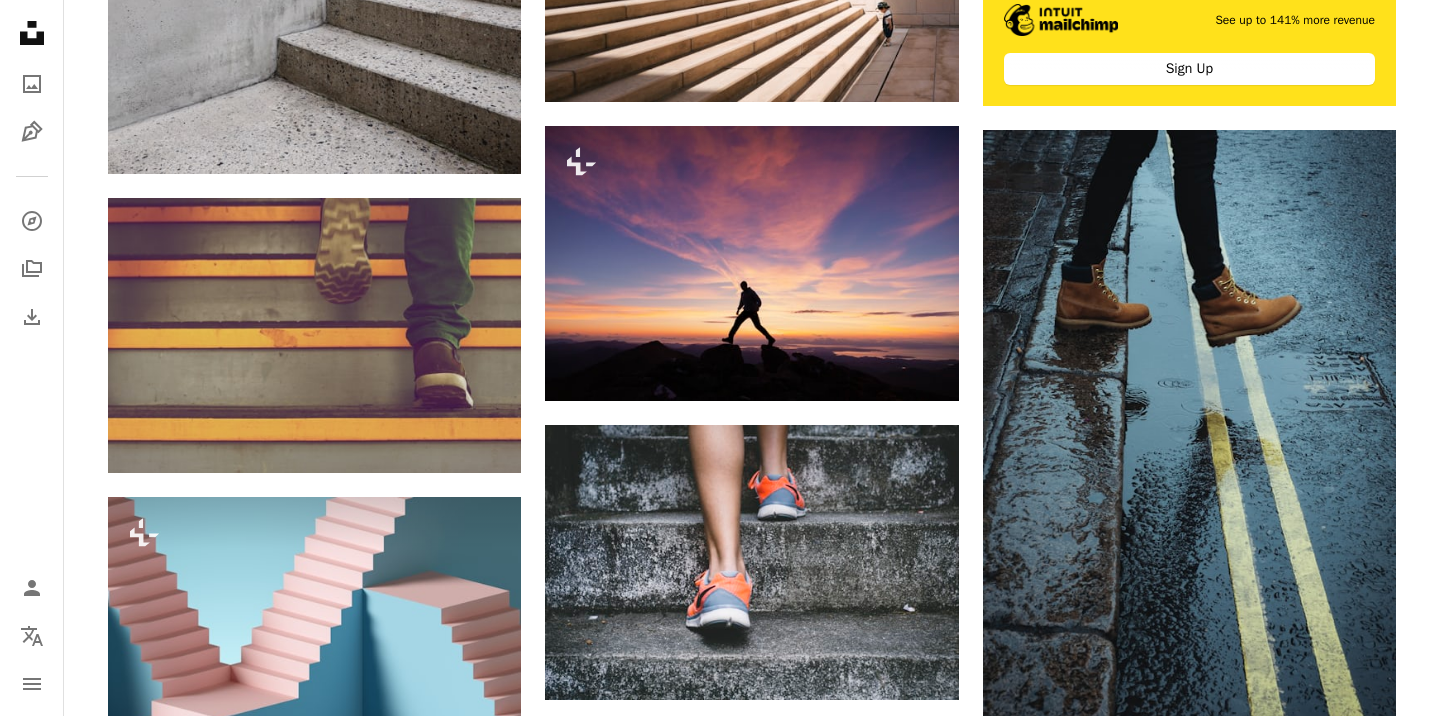 click on "An X shape Premium, ready to use images. Get unlimited access. A plus sign Members-only content added monthly A plus sign Unlimited royalty-free downloads A plus sign Illustrations  New A plus sign Enhanced legal protections yearly 65%  off monthly $20   $7 USD per month * Get  Unsplash+ * When paid annually, billed upfront  $84 Taxes where applicable. Renews automatically. Cancel anytime." at bounding box center [720, 4144] 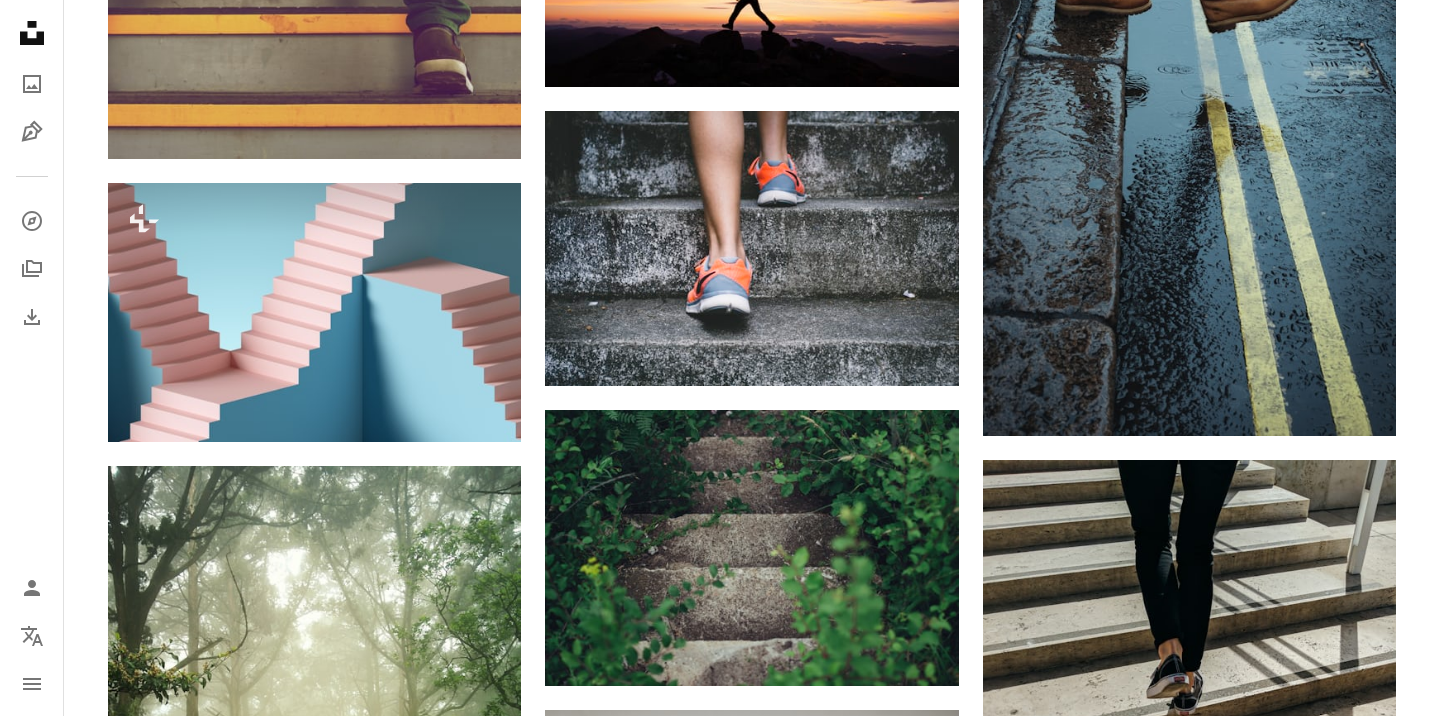 scroll, scrollTop: 0, scrollLeft: 0, axis: both 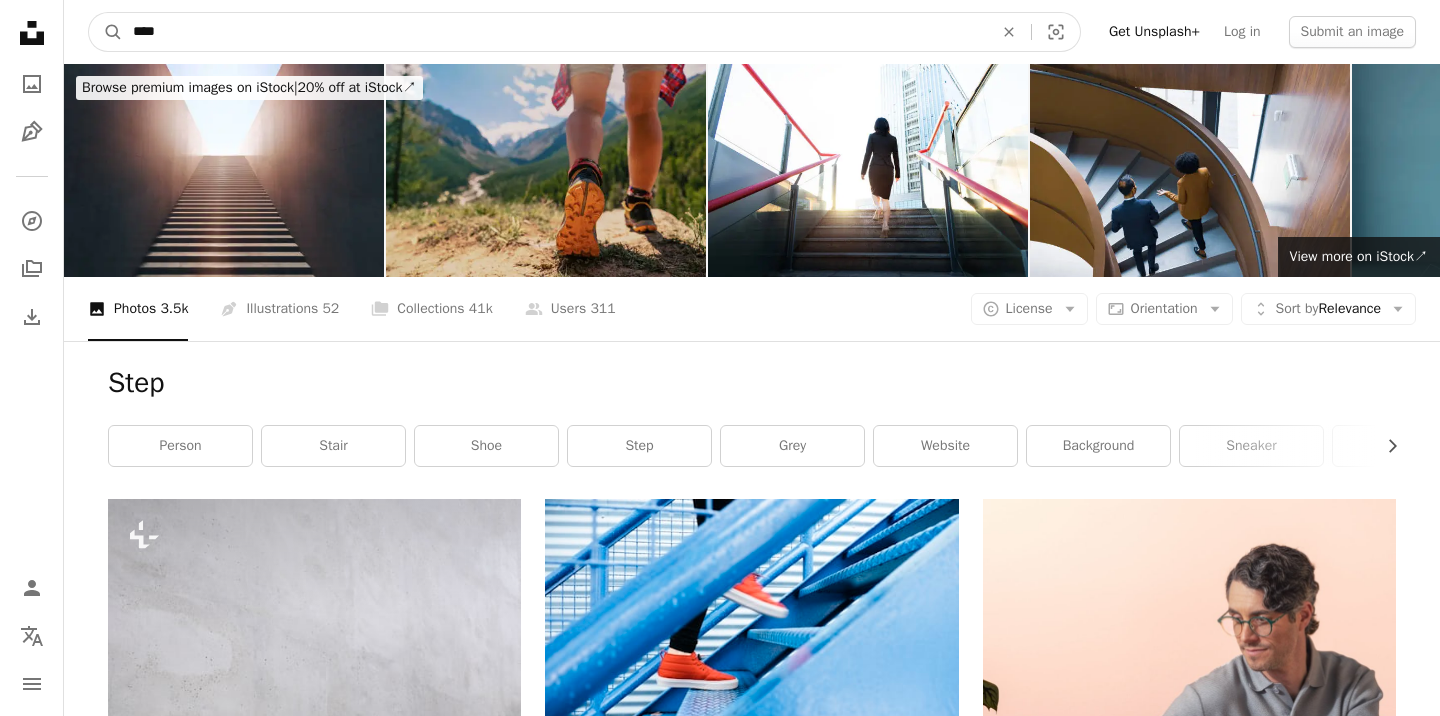 click on "****" at bounding box center [555, 32] 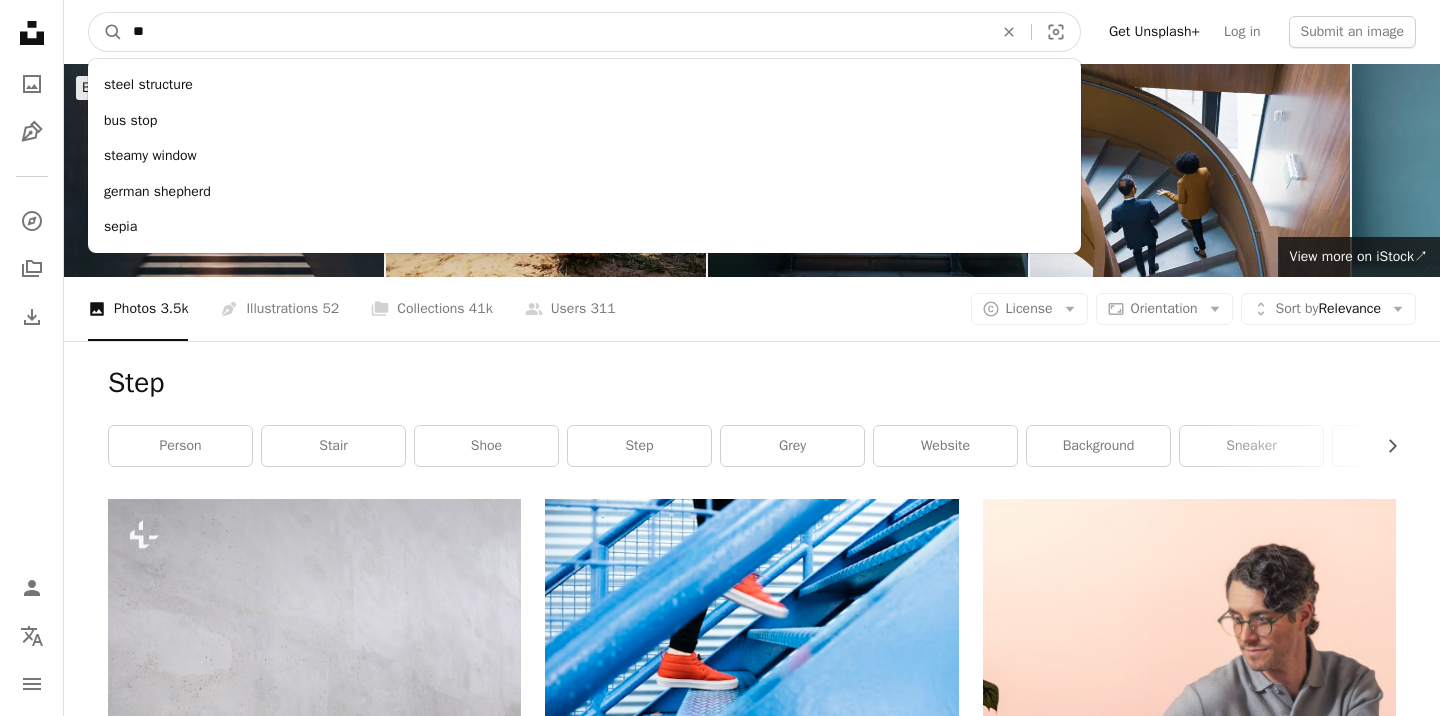 type on "*" 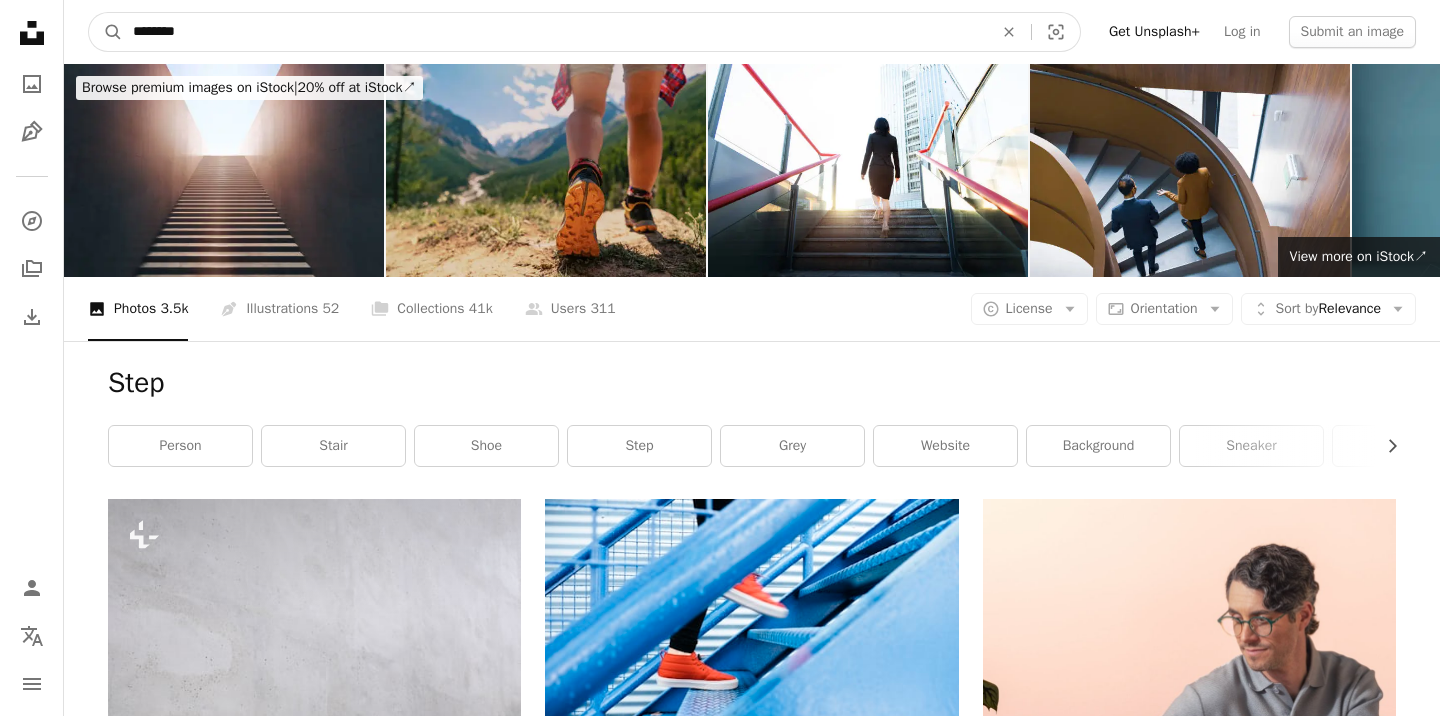type on "********" 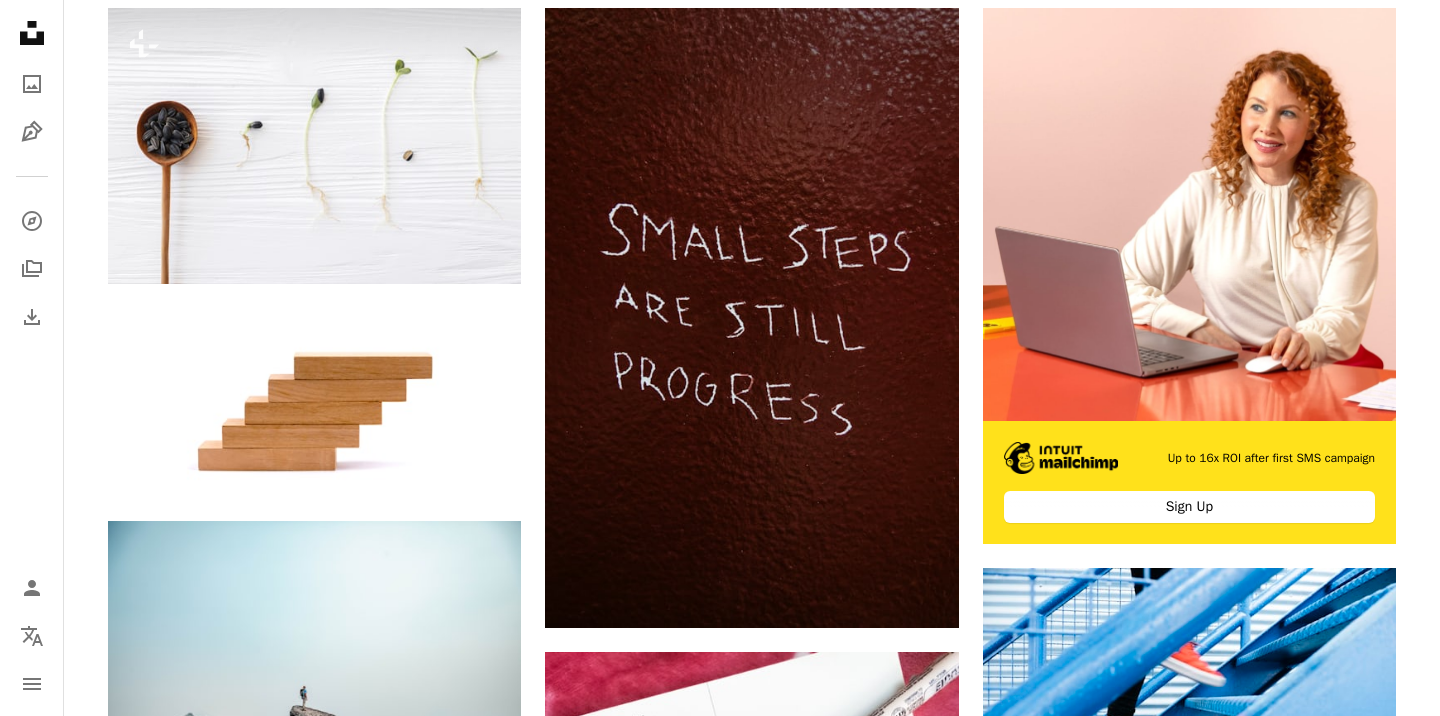 scroll, scrollTop: 0, scrollLeft: 0, axis: both 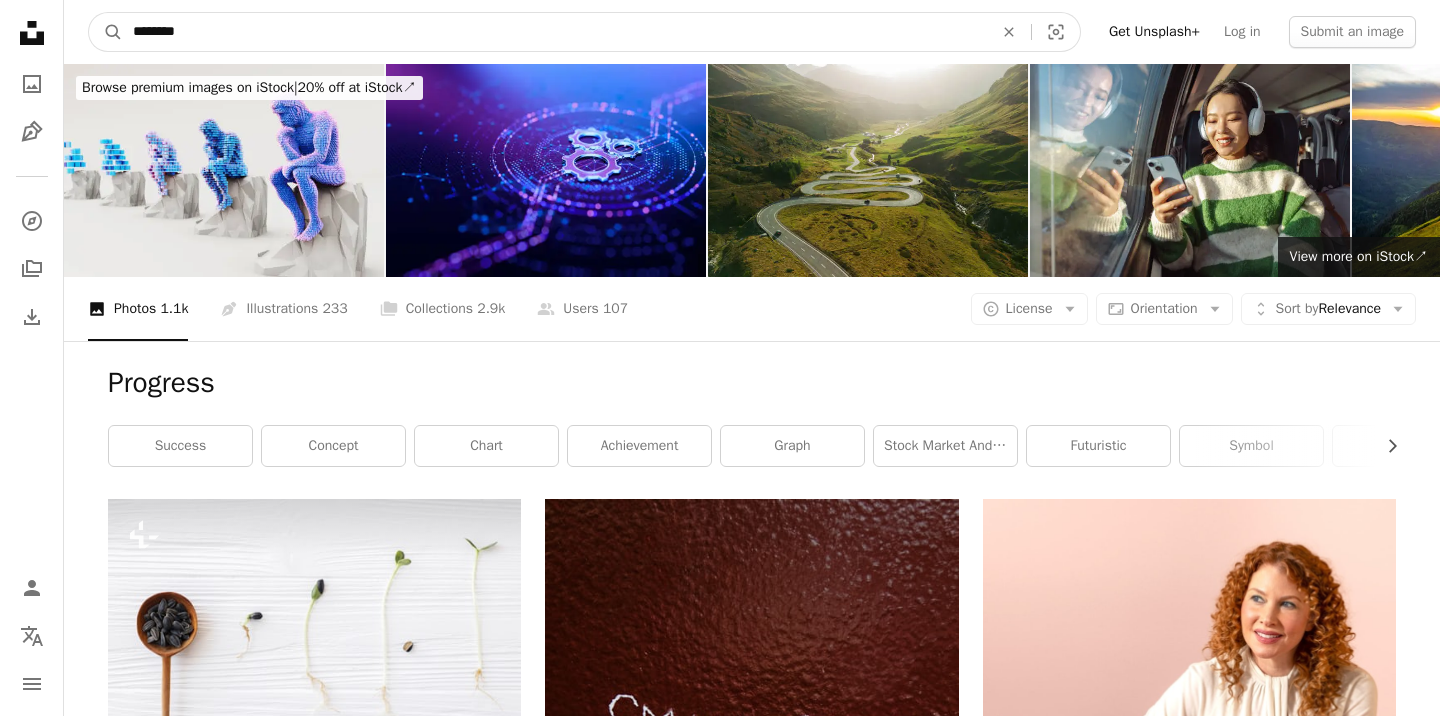 click on "********" at bounding box center [555, 32] 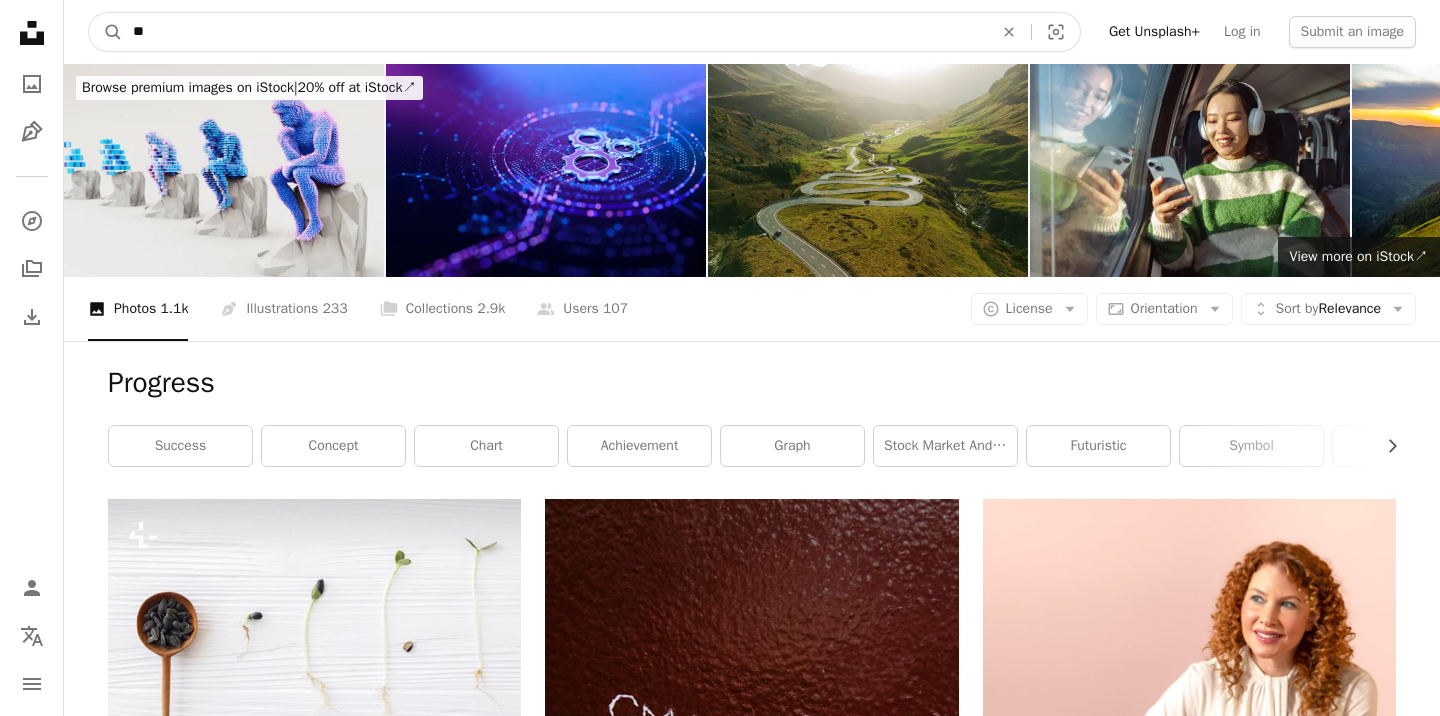 type on "*" 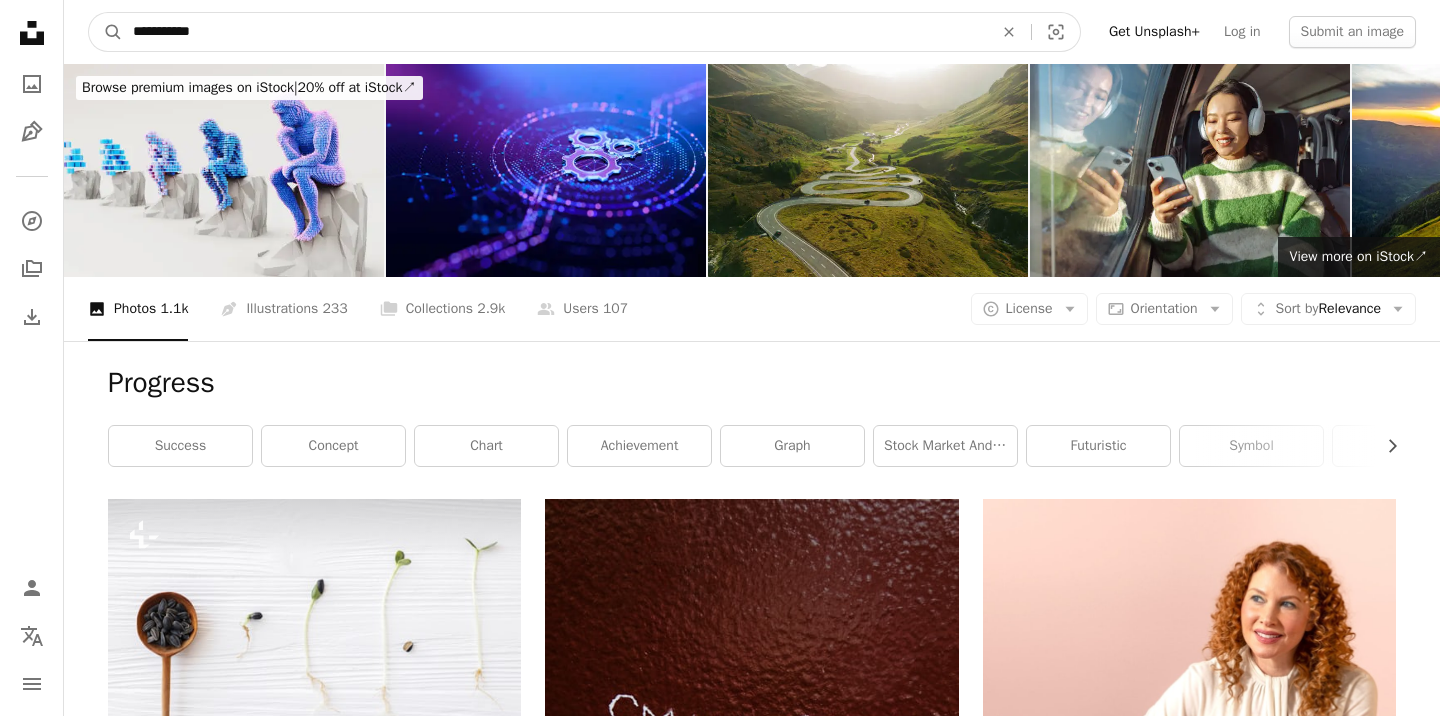 type on "**********" 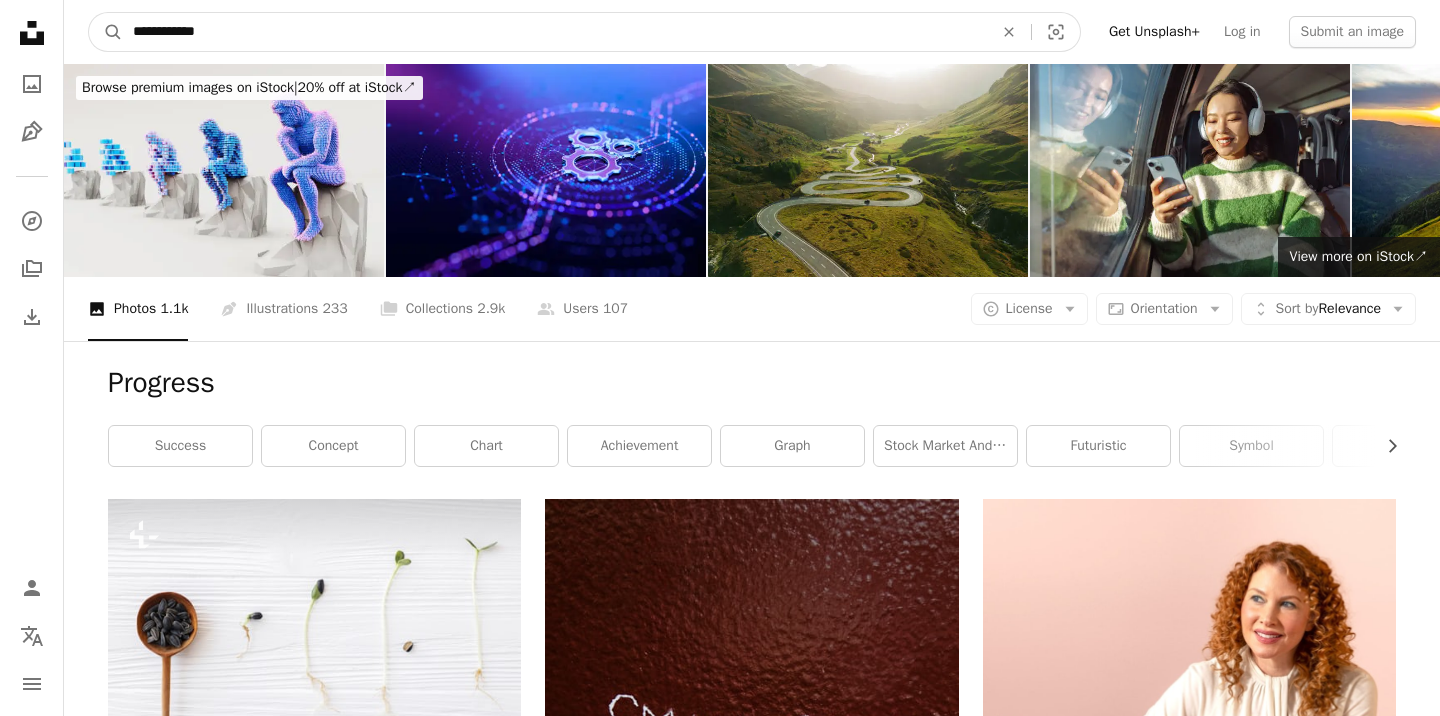 click on "A magnifying glass" at bounding box center (106, 32) 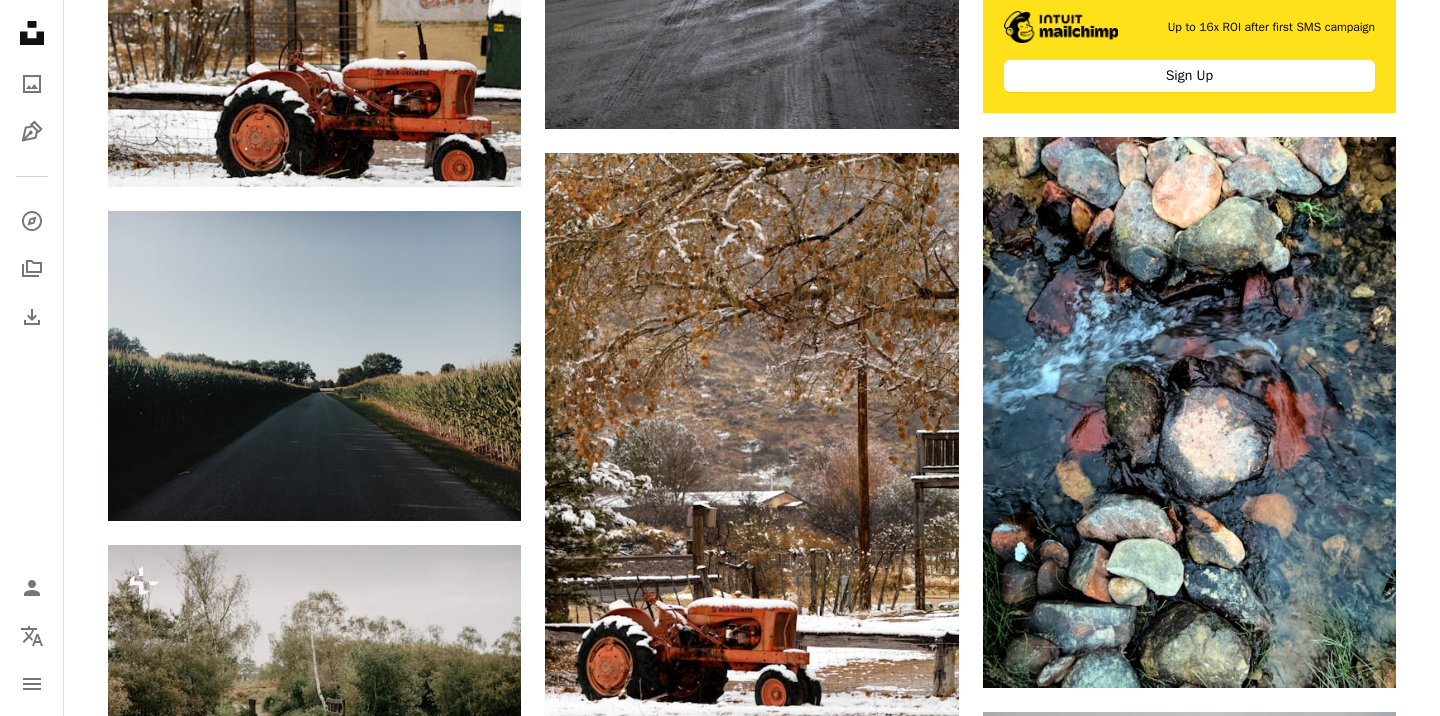 scroll, scrollTop: 0, scrollLeft: 0, axis: both 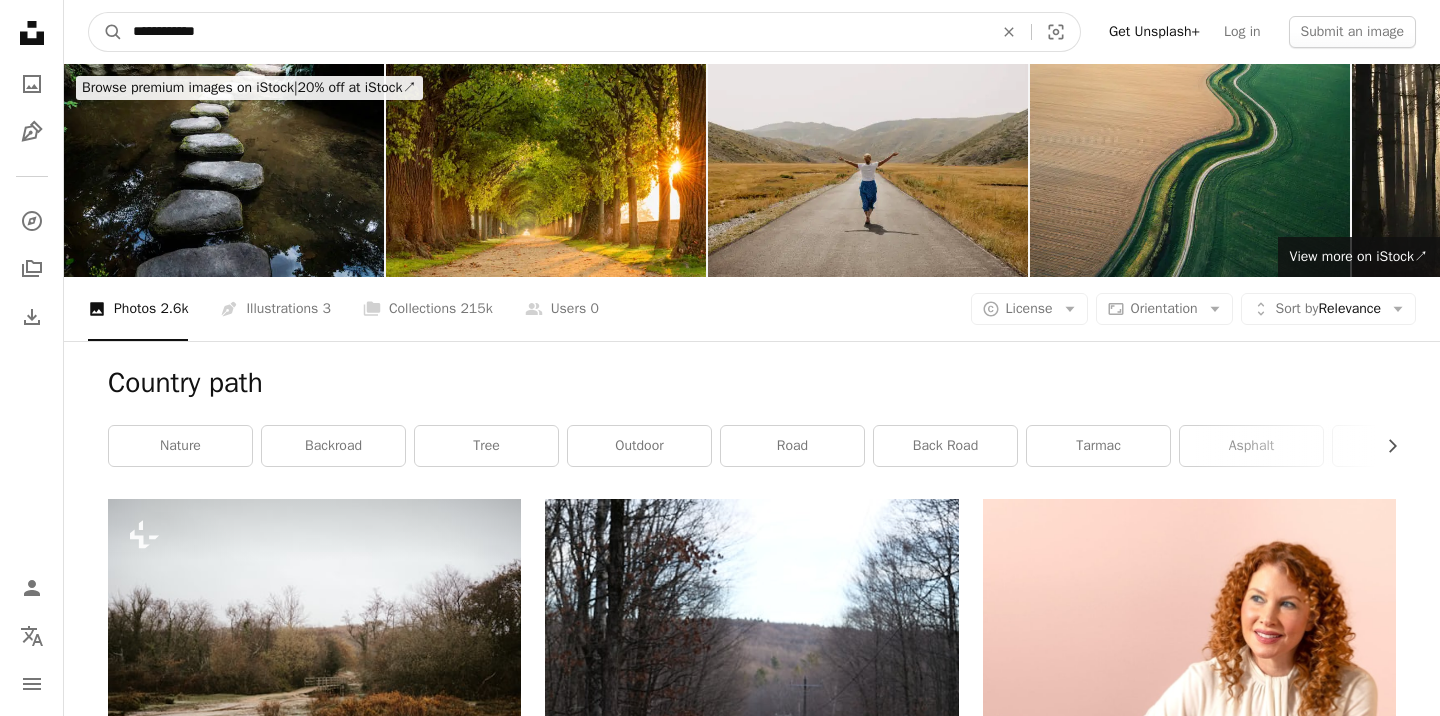 click on "**********" at bounding box center (555, 32) 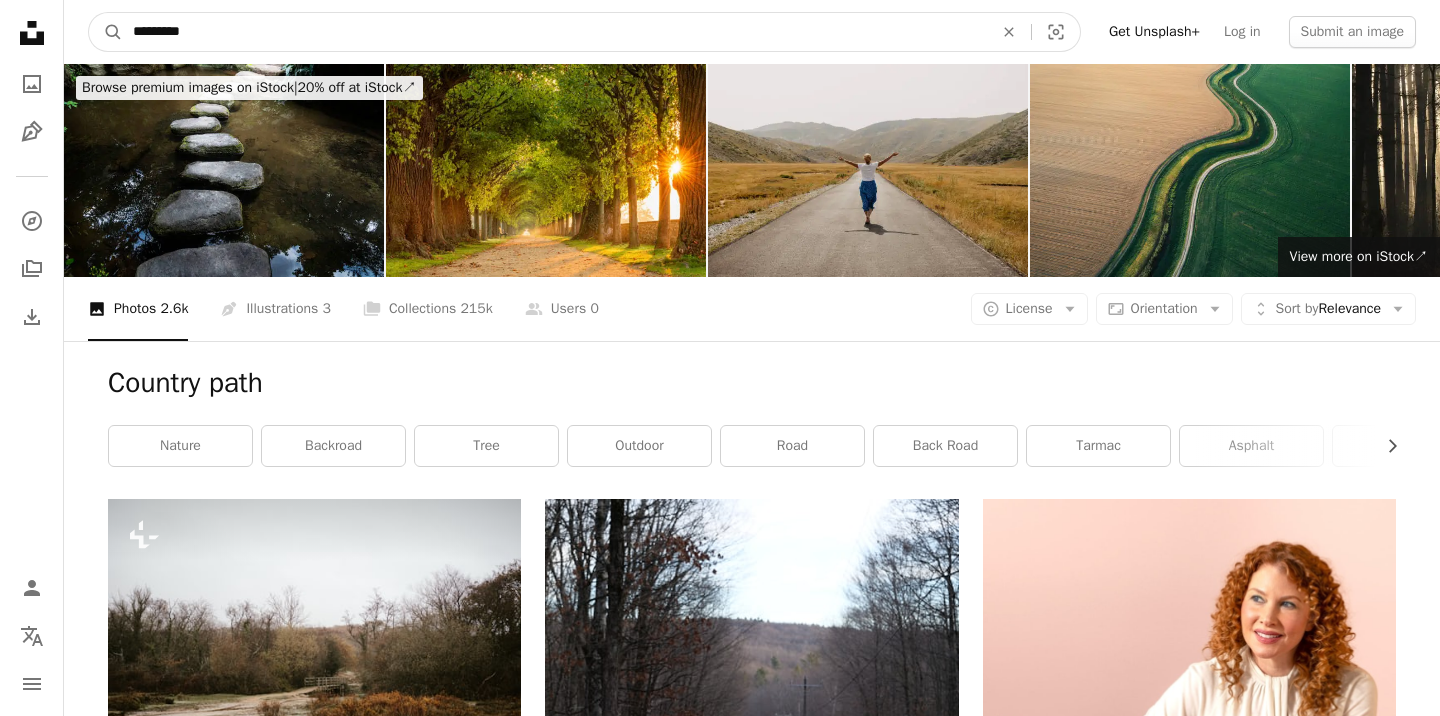 type on "**********" 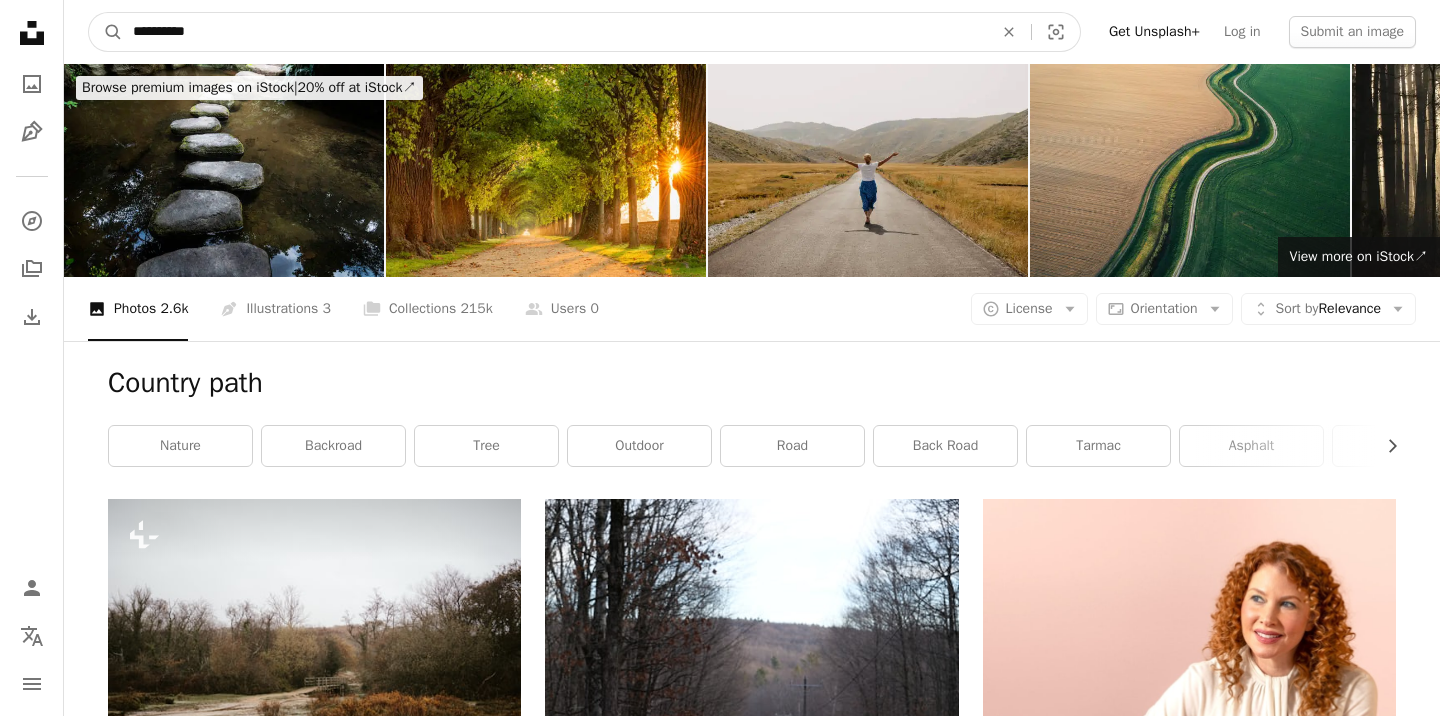 click on "A magnifying glass" at bounding box center (106, 32) 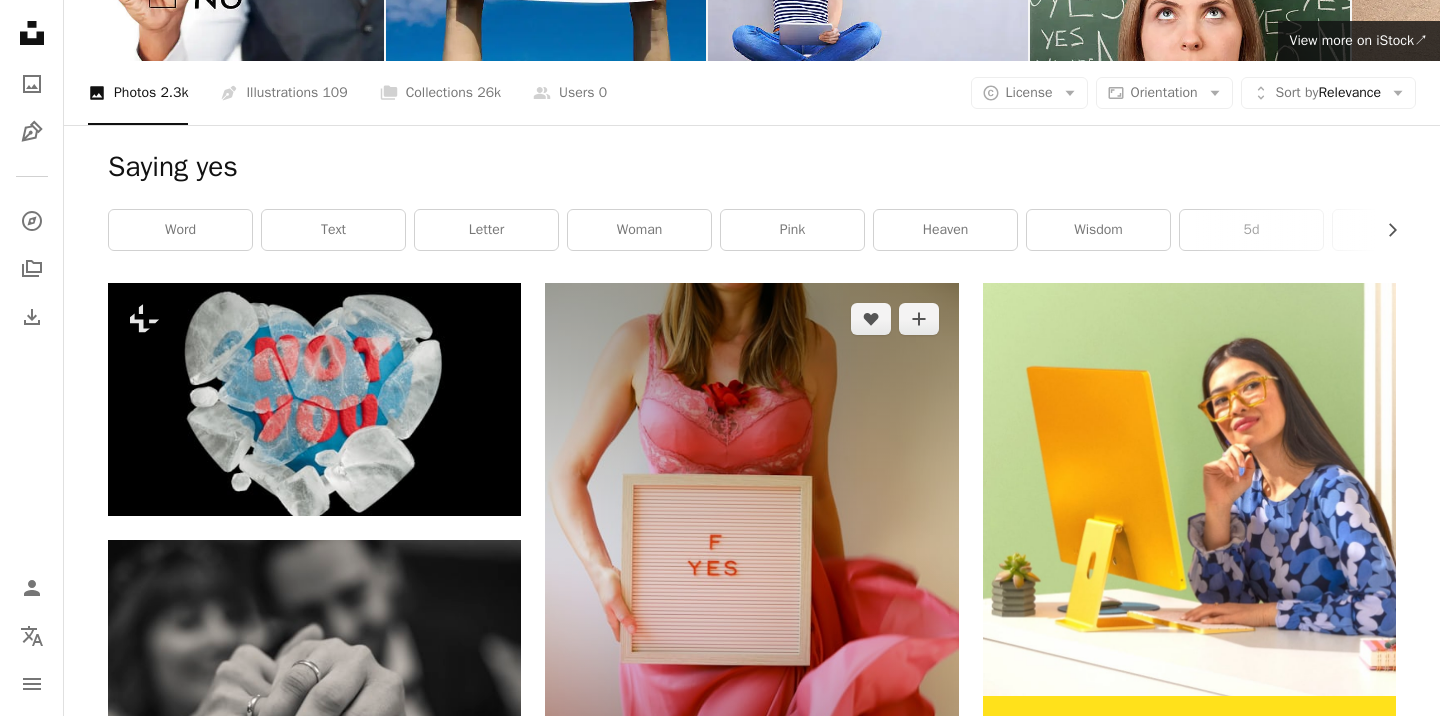 scroll, scrollTop: 0, scrollLeft: 0, axis: both 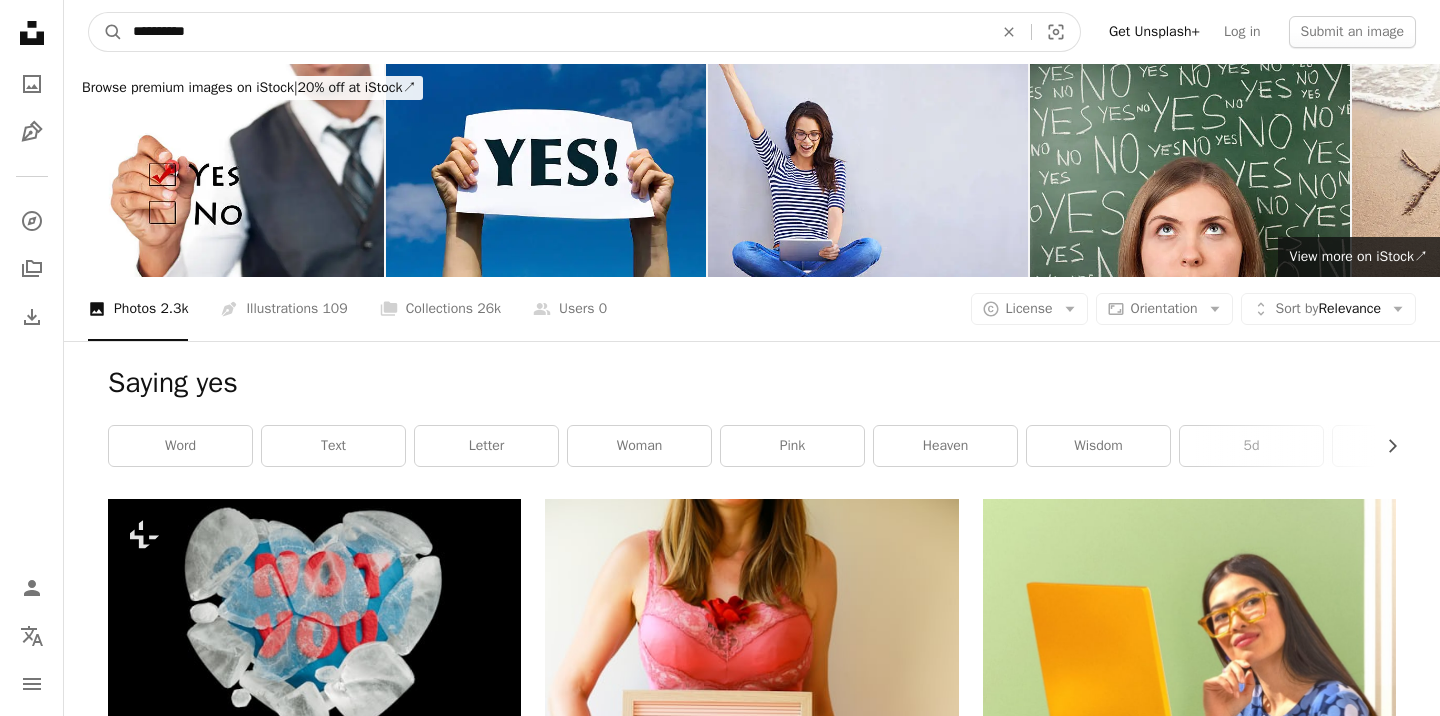 click on "**********" at bounding box center [555, 32] 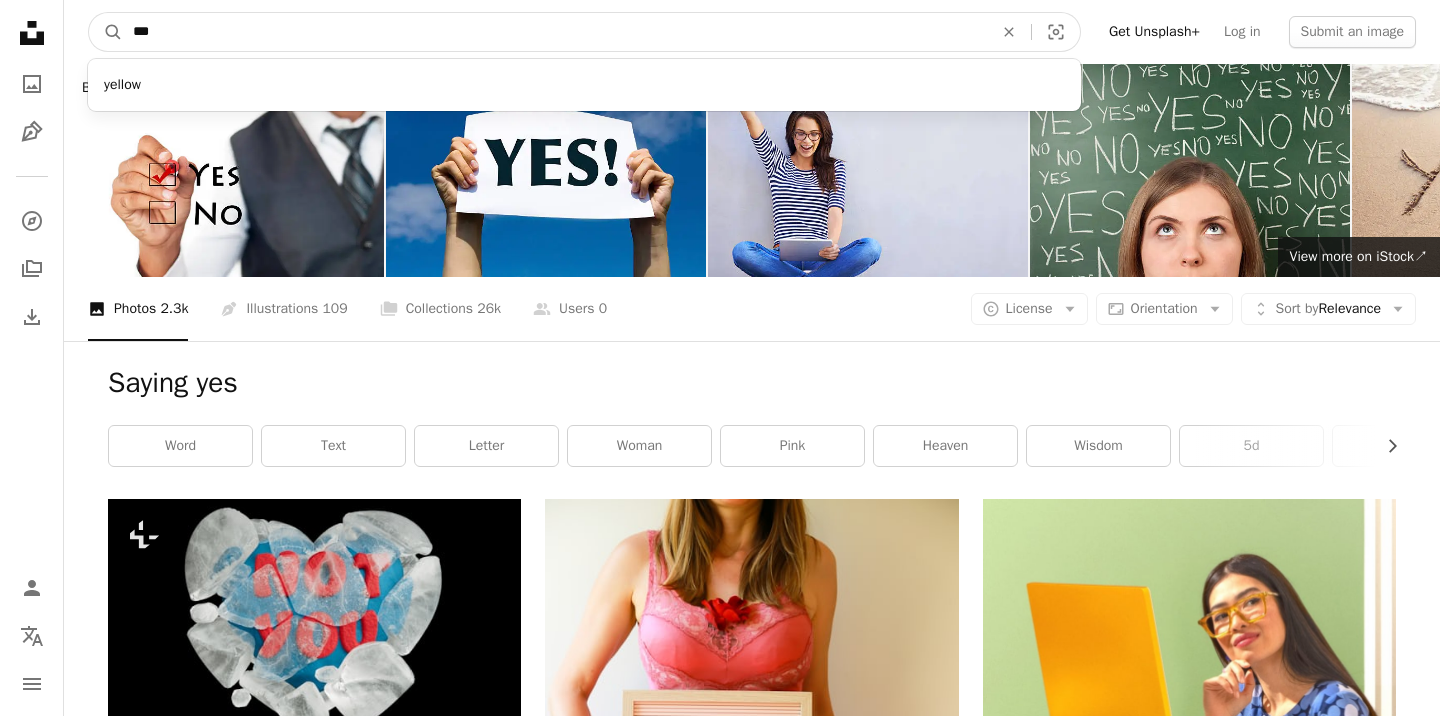 type on "***" 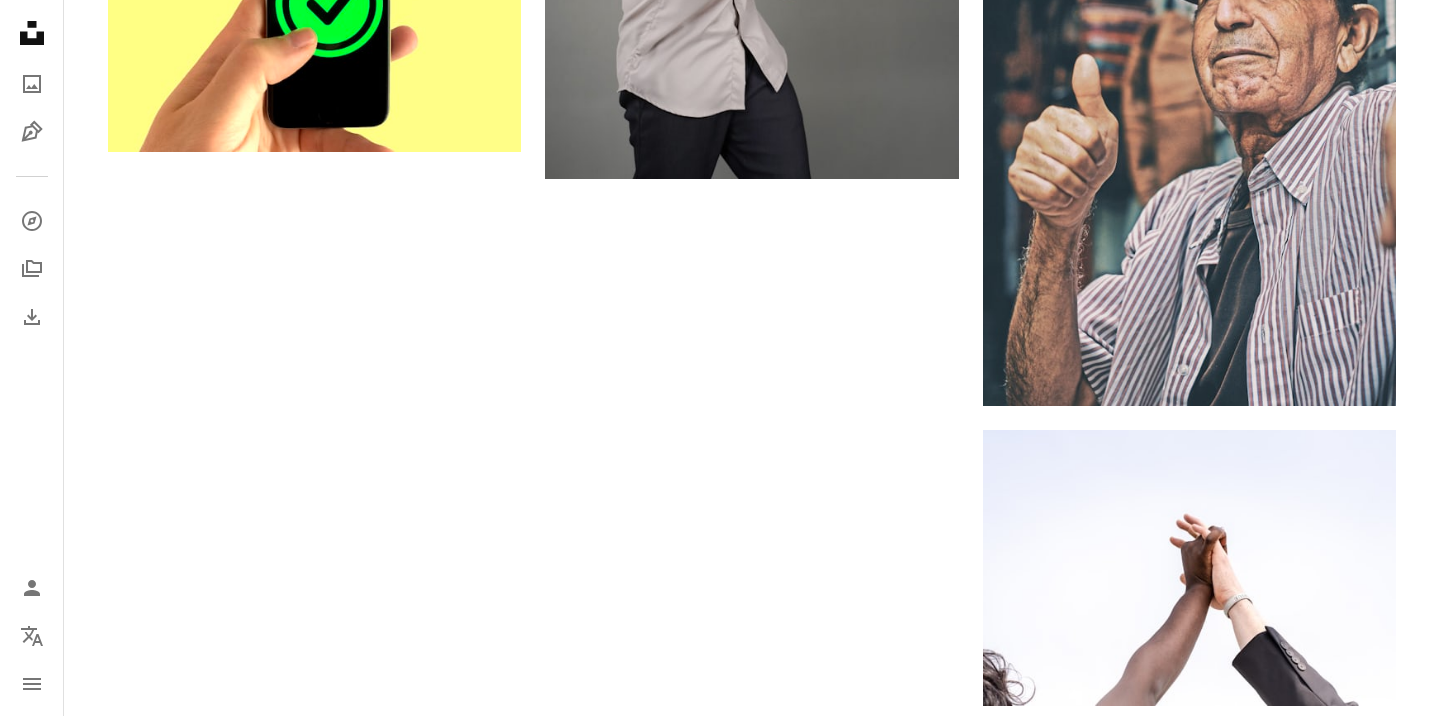 scroll, scrollTop: 3272, scrollLeft: 0, axis: vertical 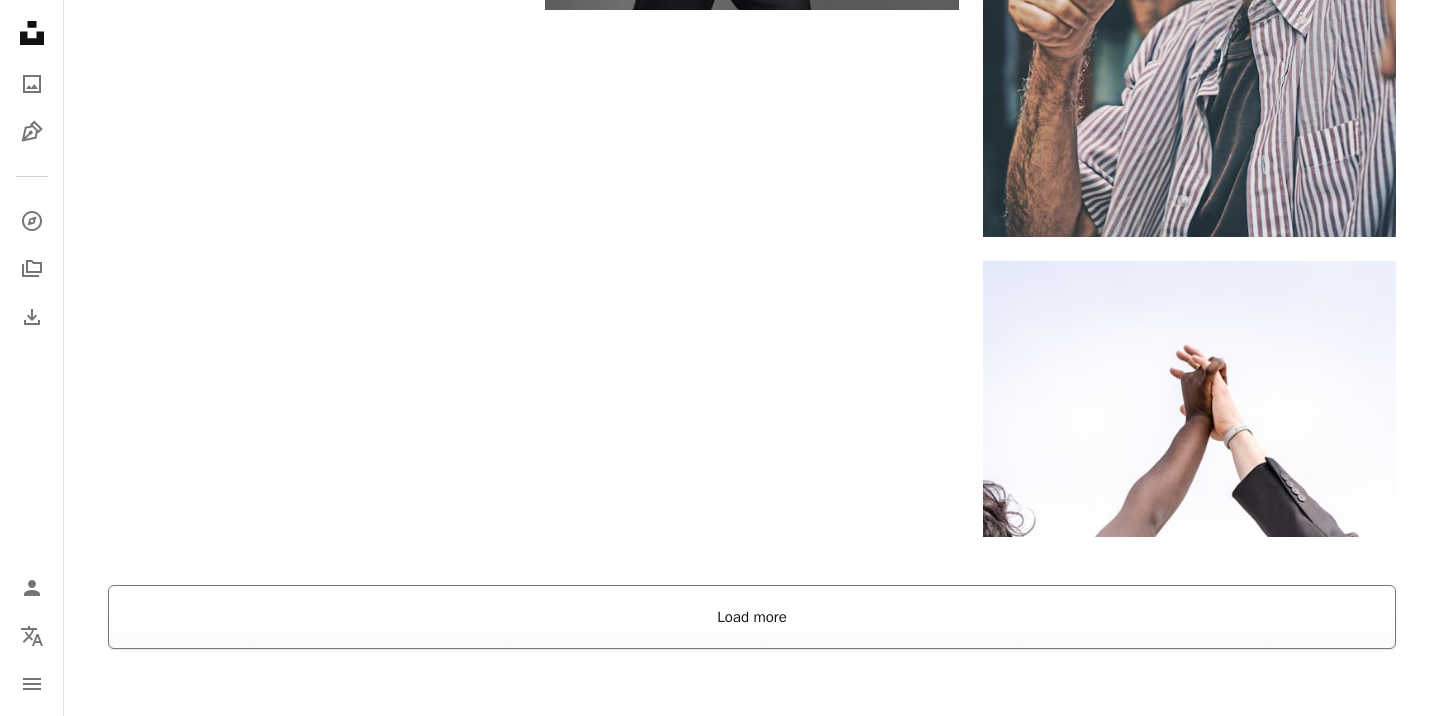 click on "Load more" at bounding box center [752, 617] 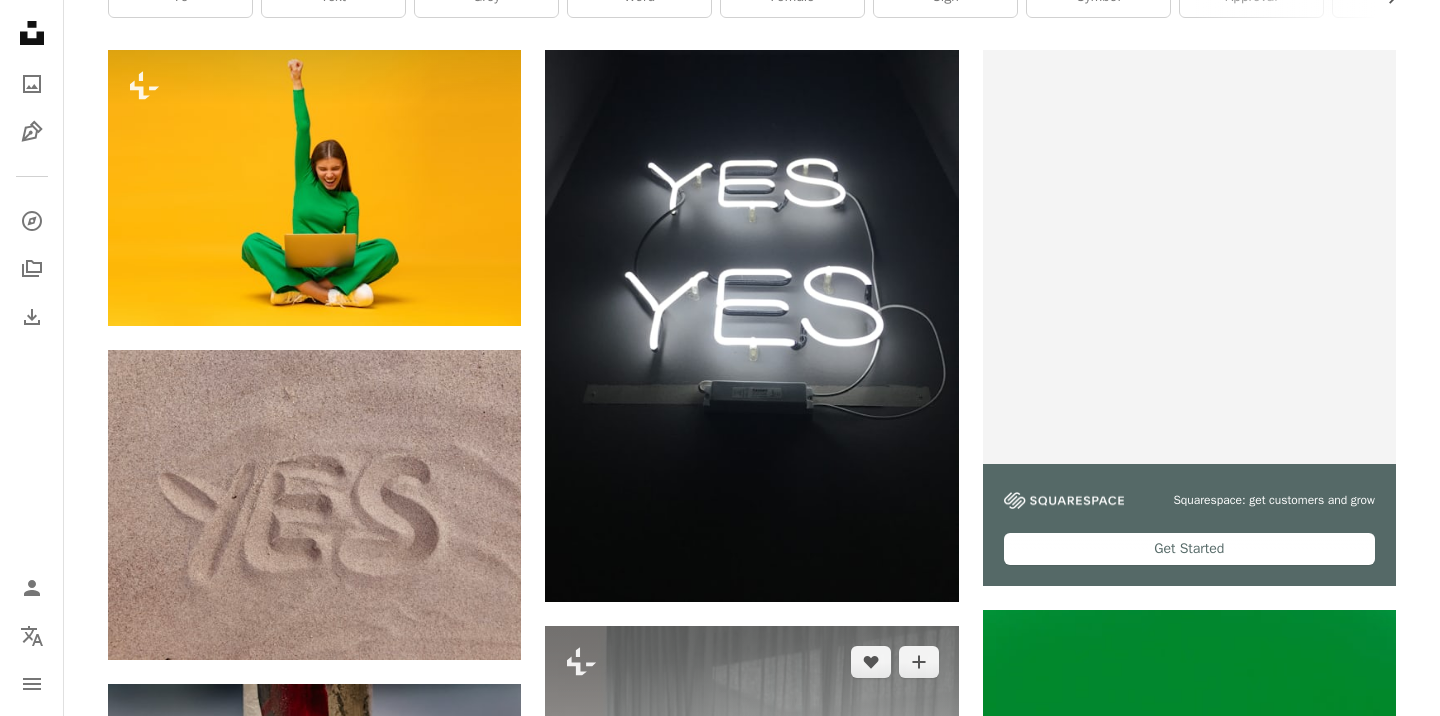 scroll, scrollTop: 0, scrollLeft: 0, axis: both 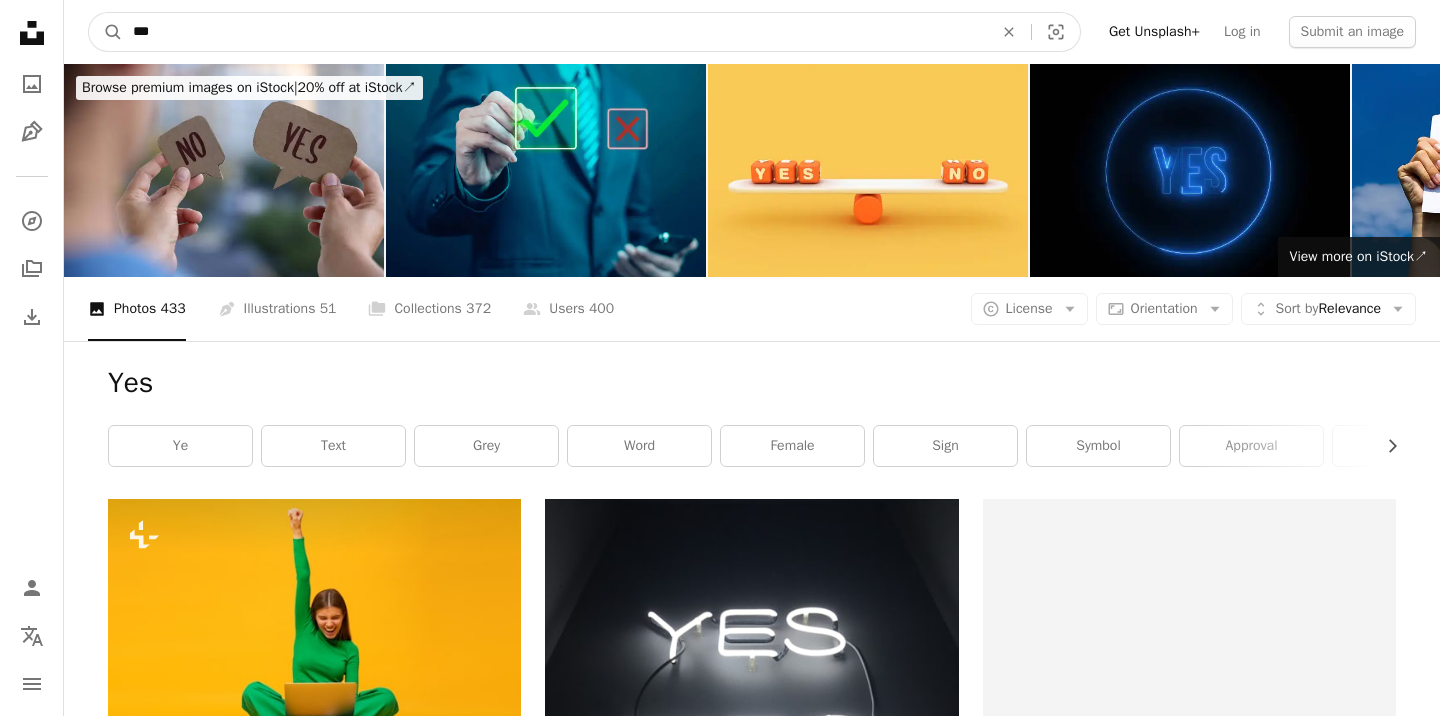 click on "***" at bounding box center (555, 32) 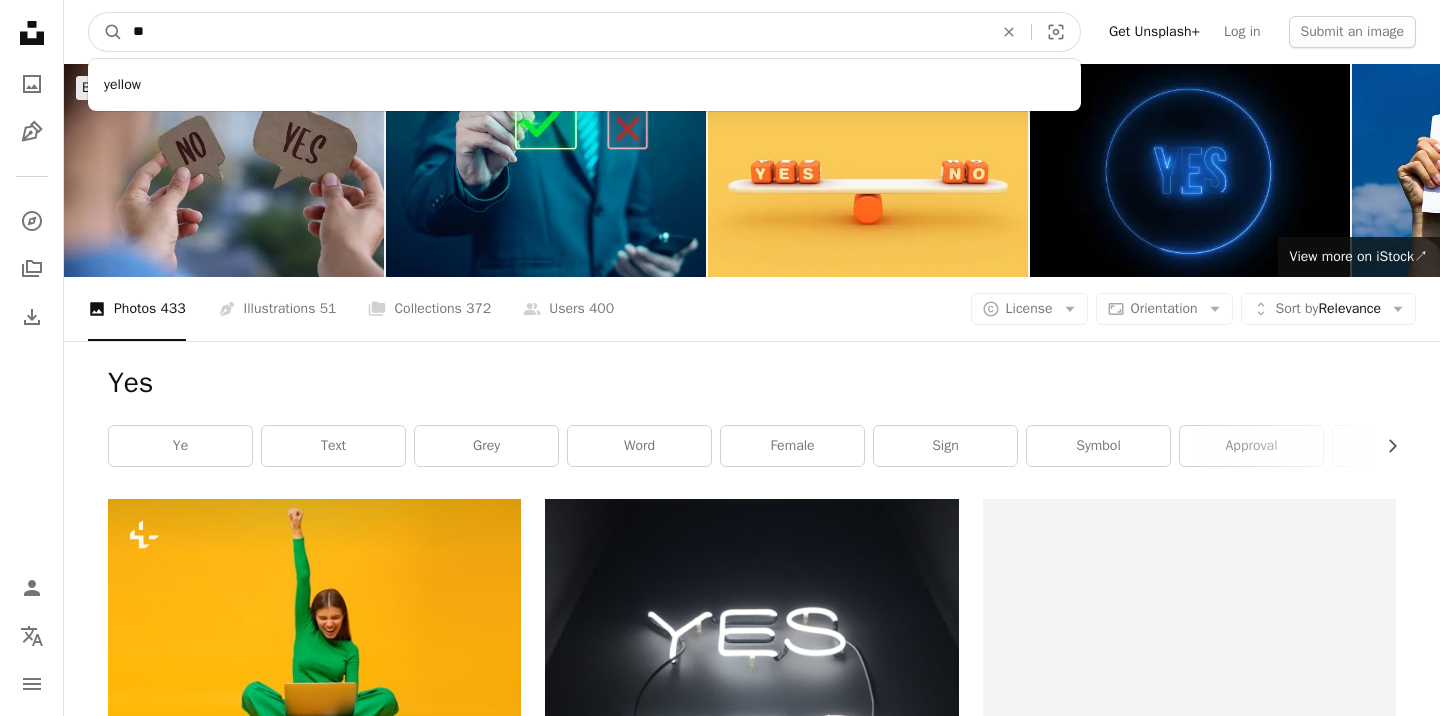 type on "*" 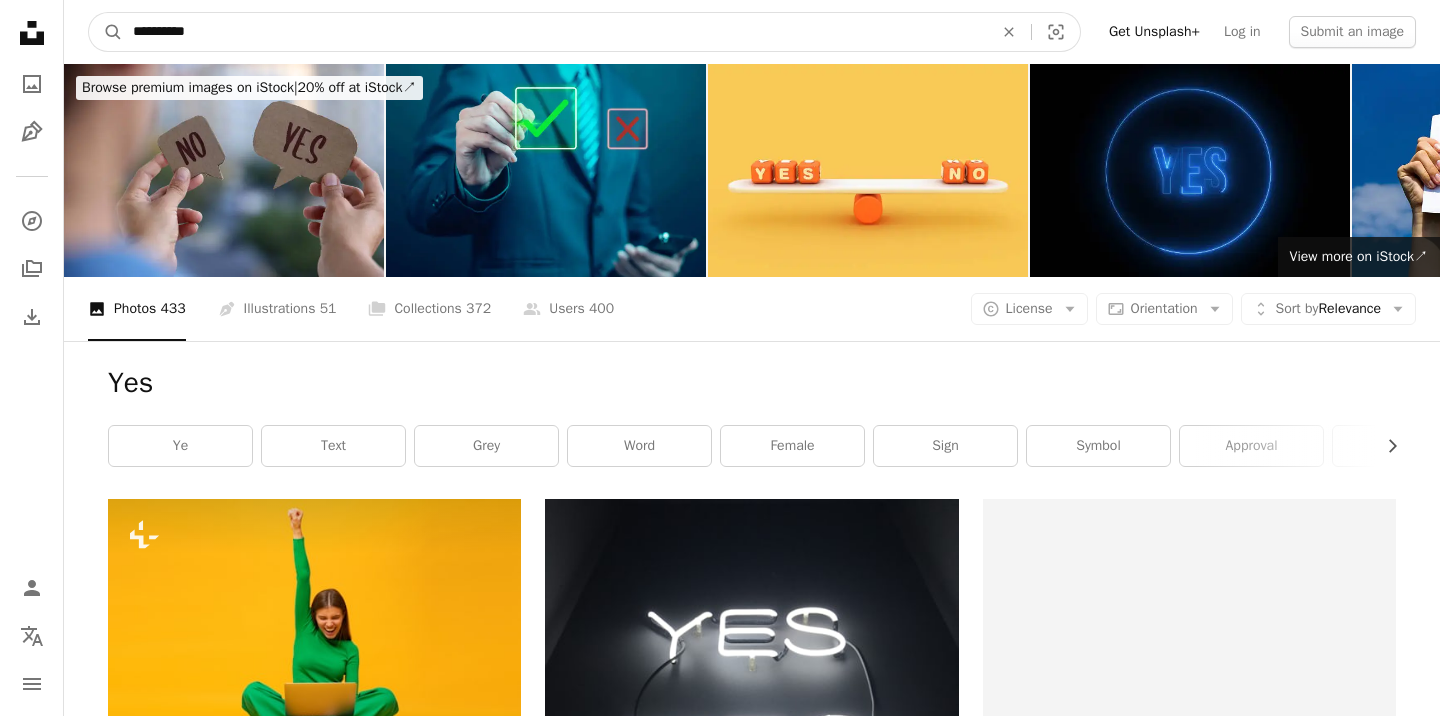 type on "**********" 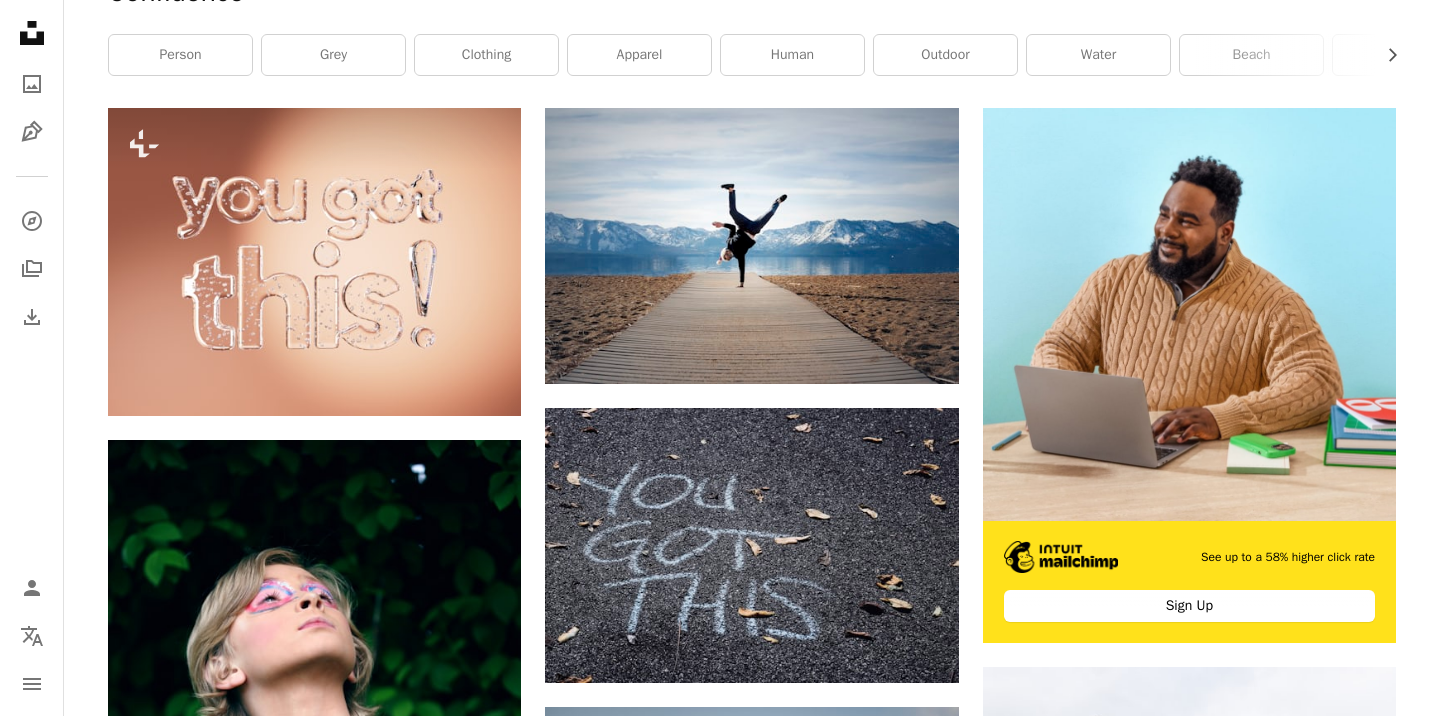 scroll, scrollTop: 392, scrollLeft: 0, axis: vertical 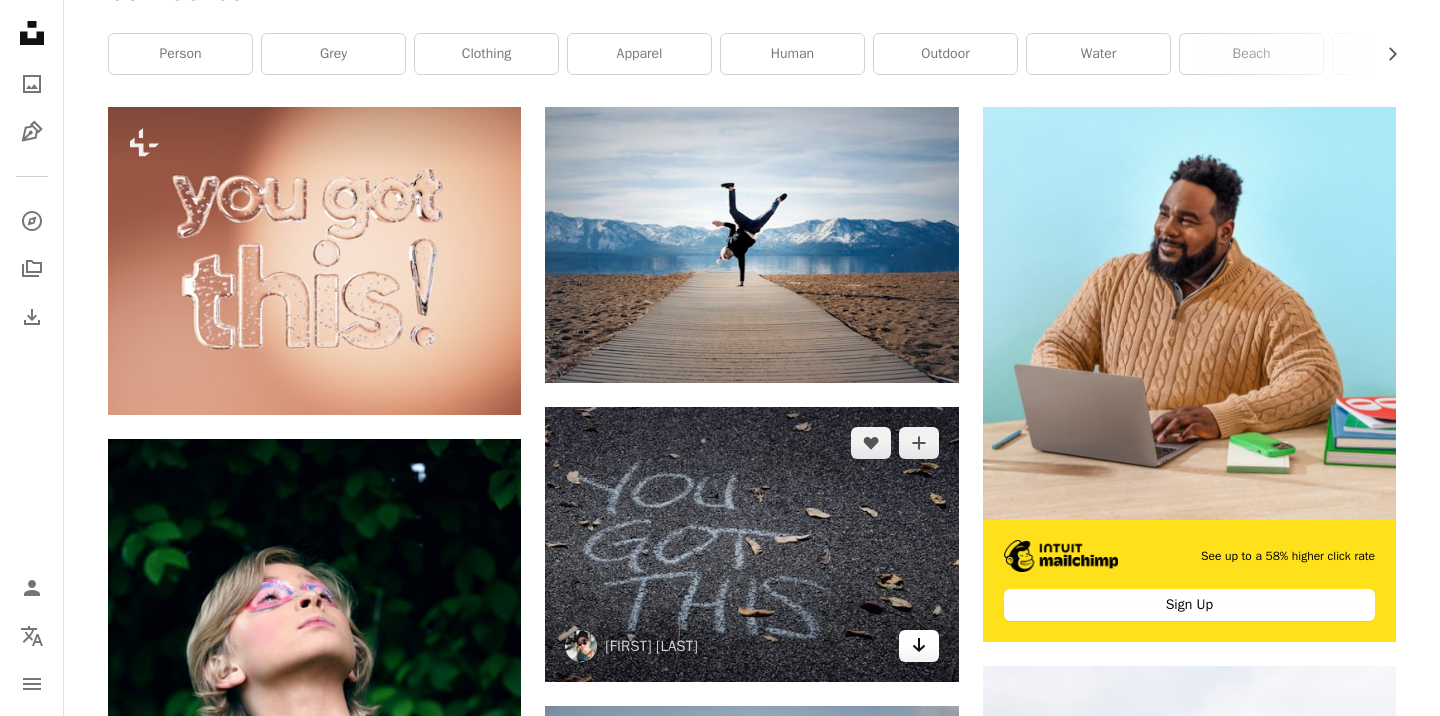 click on "Arrow pointing down" 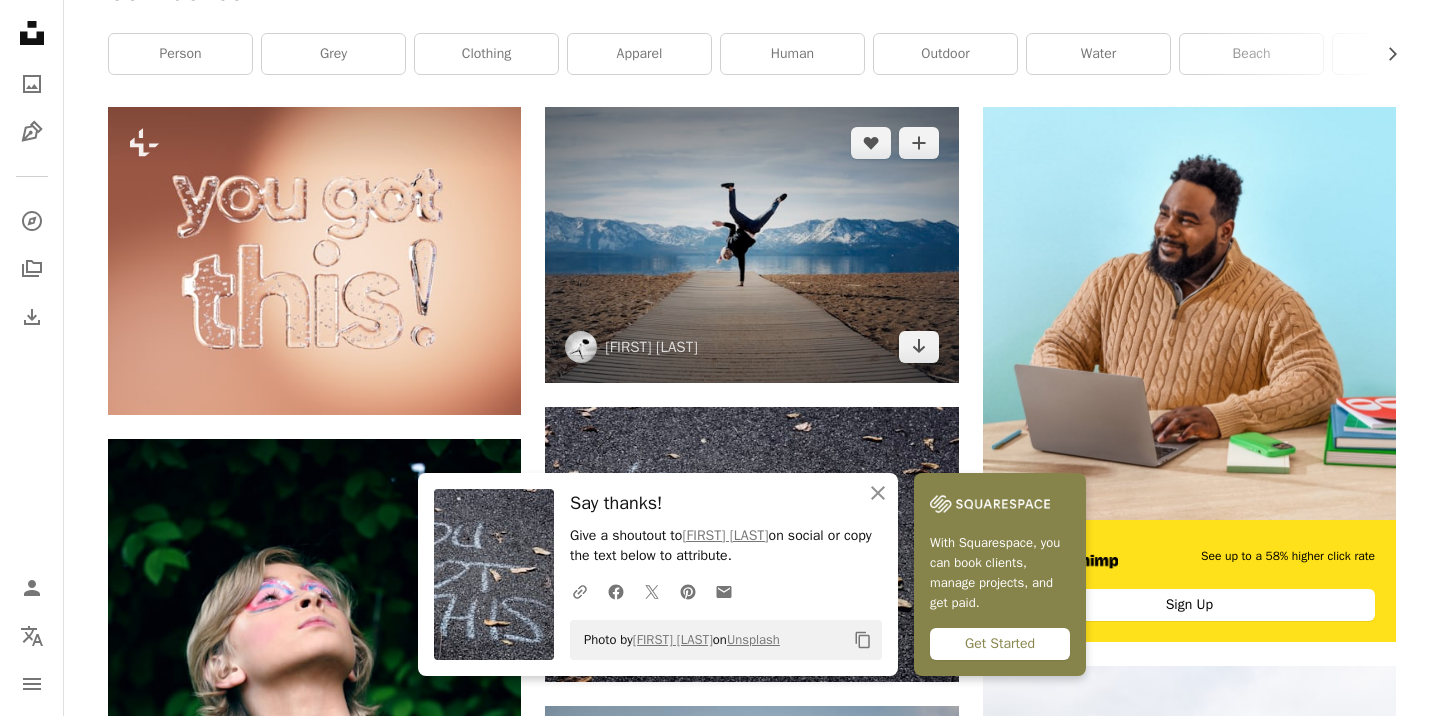 click at bounding box center [751, 244] 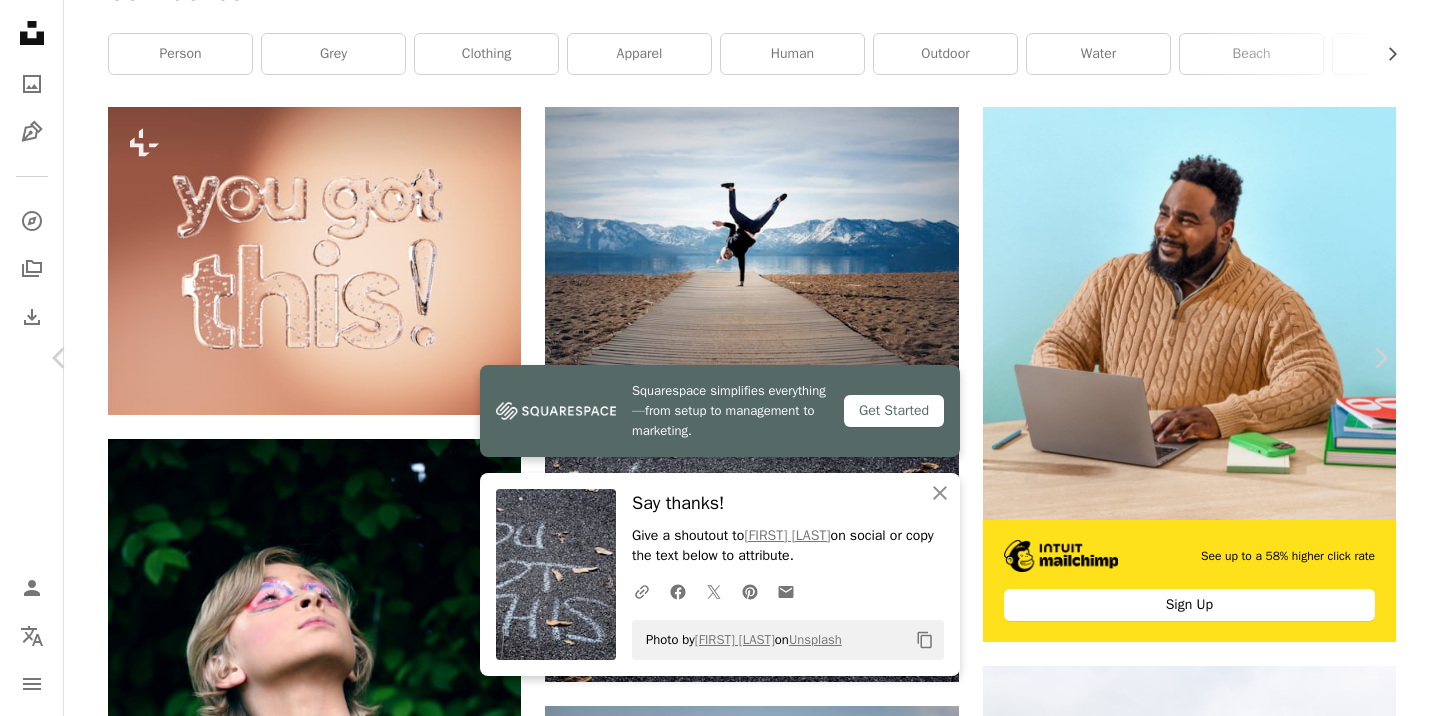 click on "Download free" at bounding box center (1191, 3447) 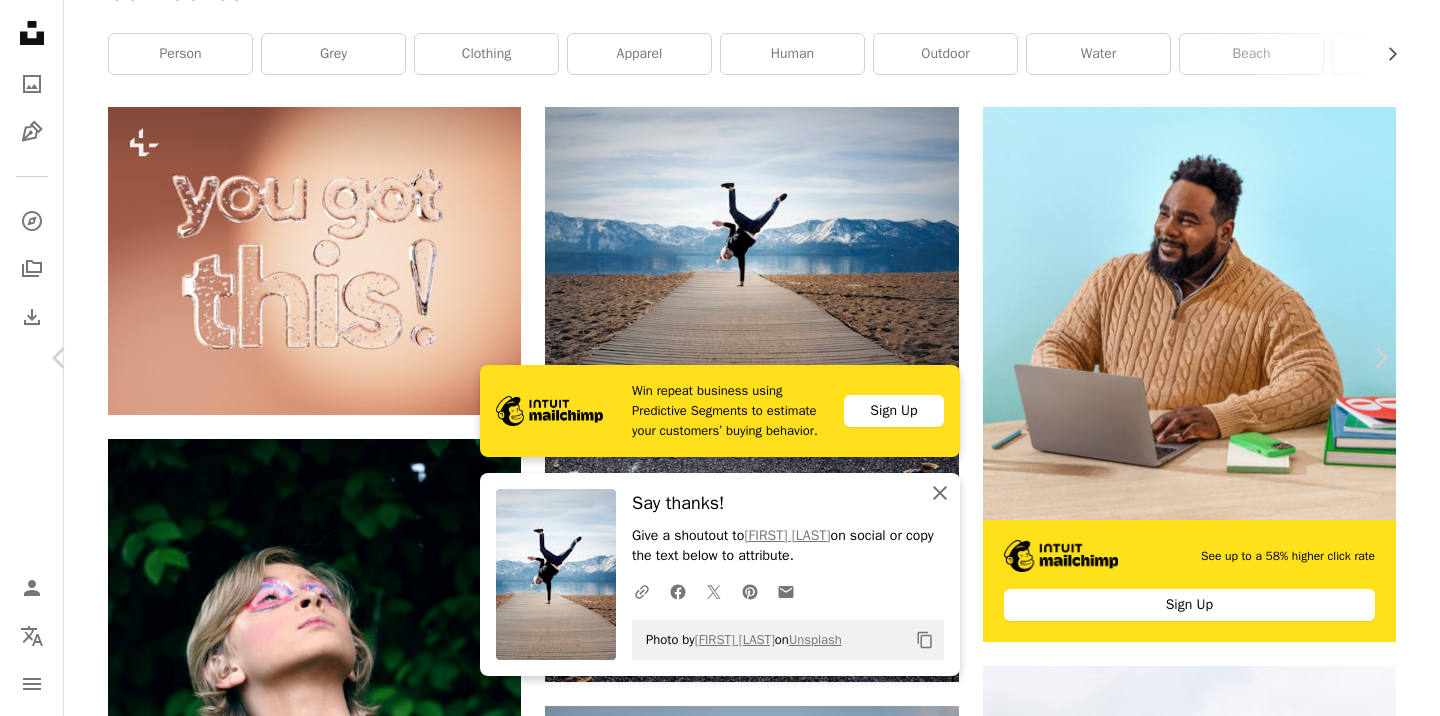 click 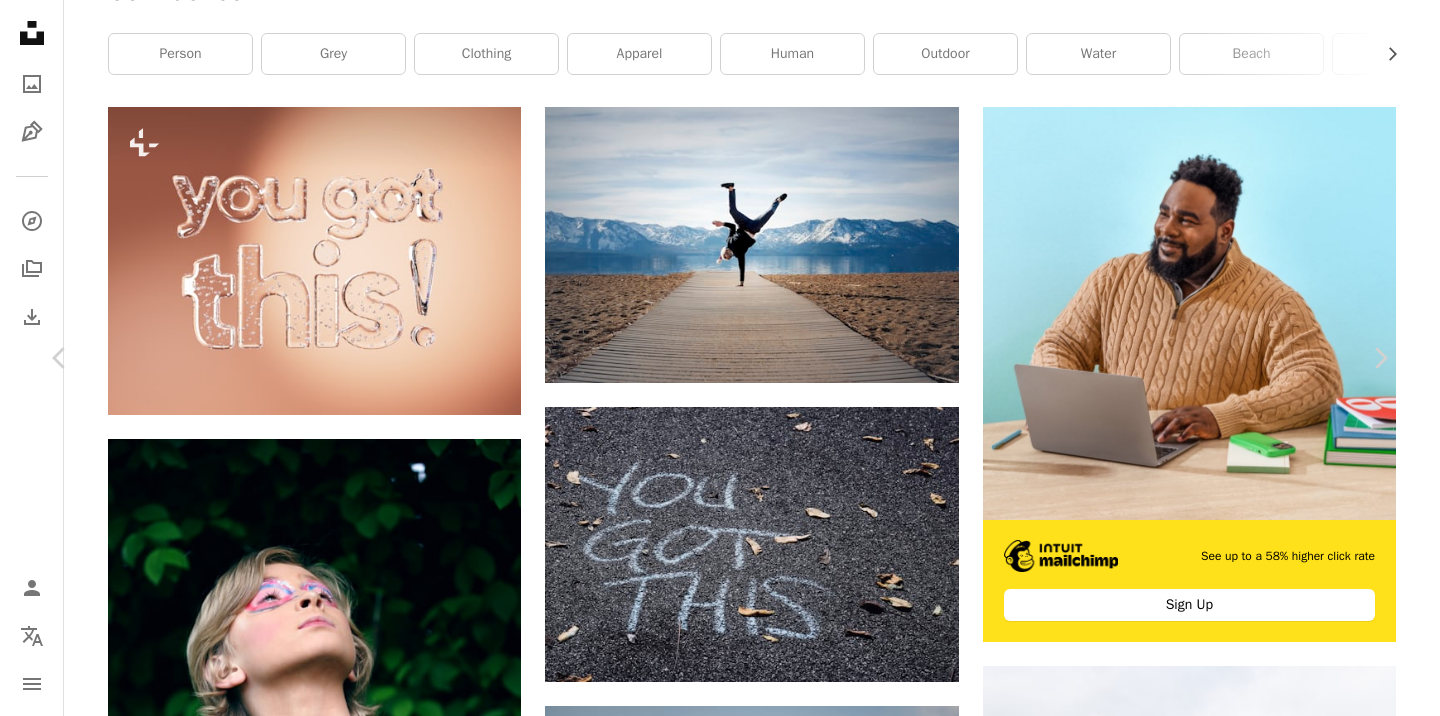click on "An X shape" at bounding box center (20, 20) 